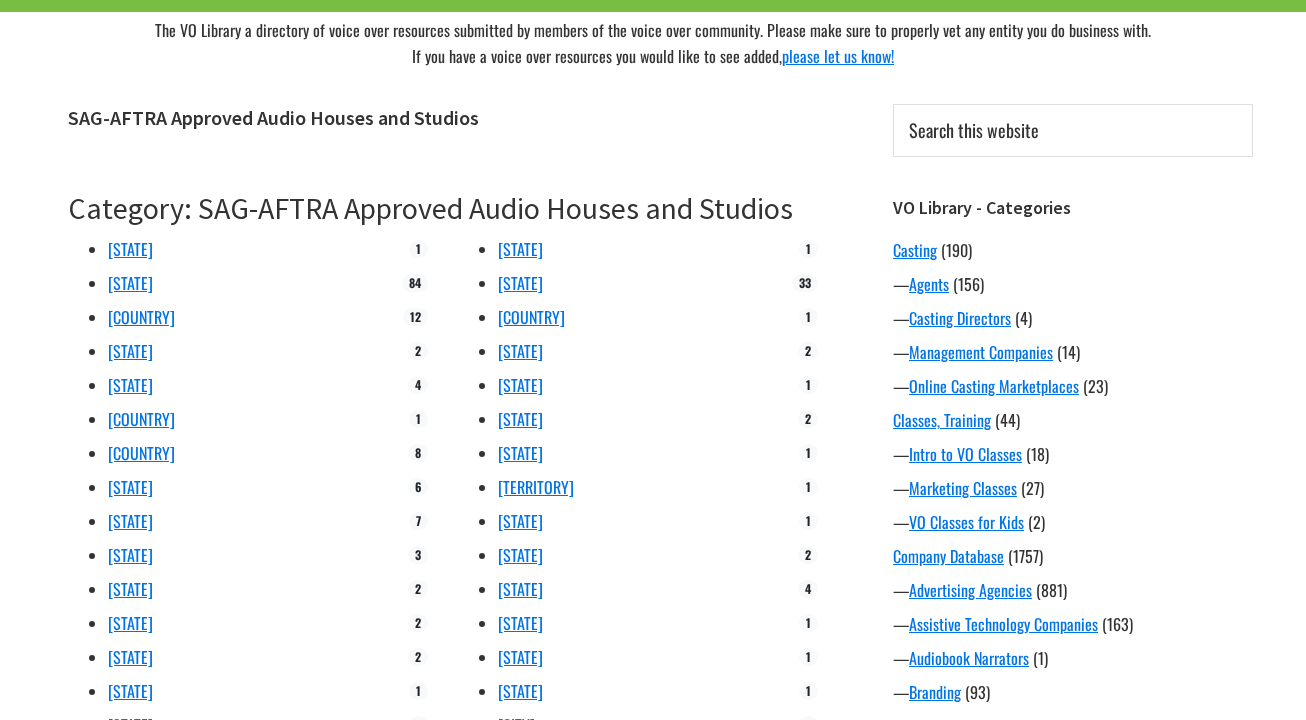 scroll, scrollTop: 174, scrollLeft: 0, axis: vertical 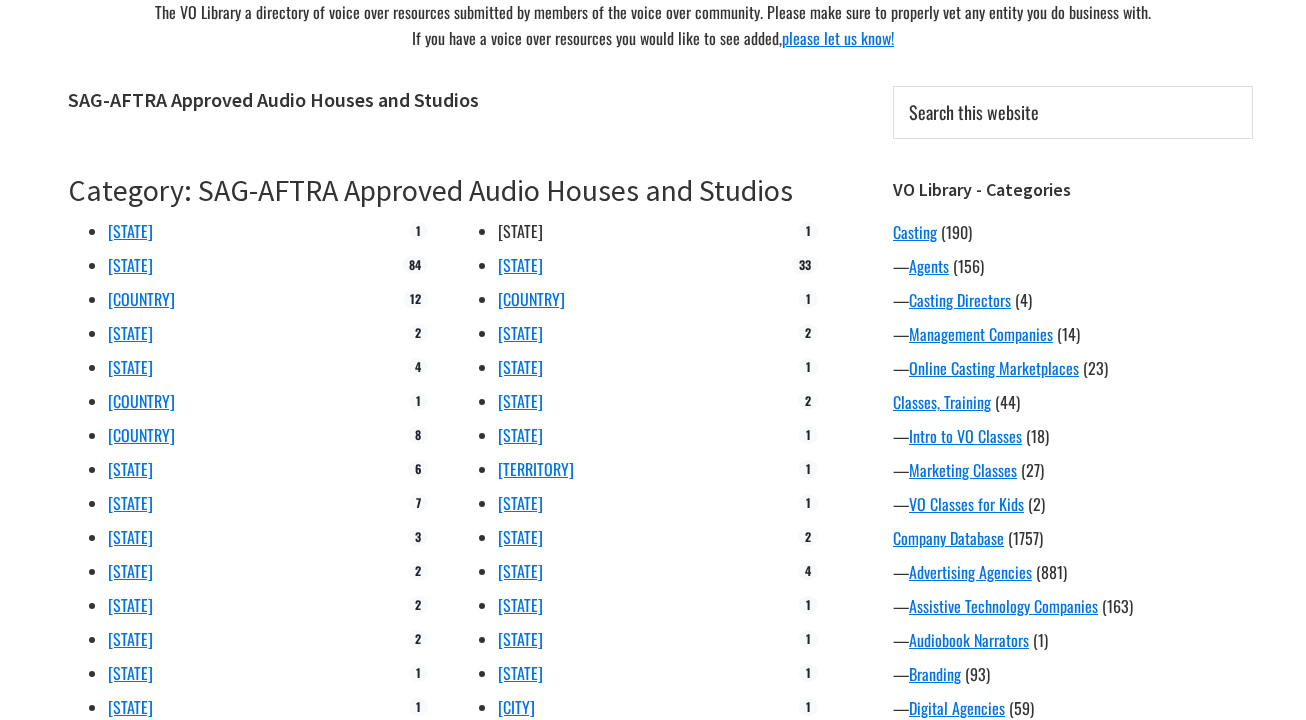 click on "[STATE]" at bounding box center (520, 231) 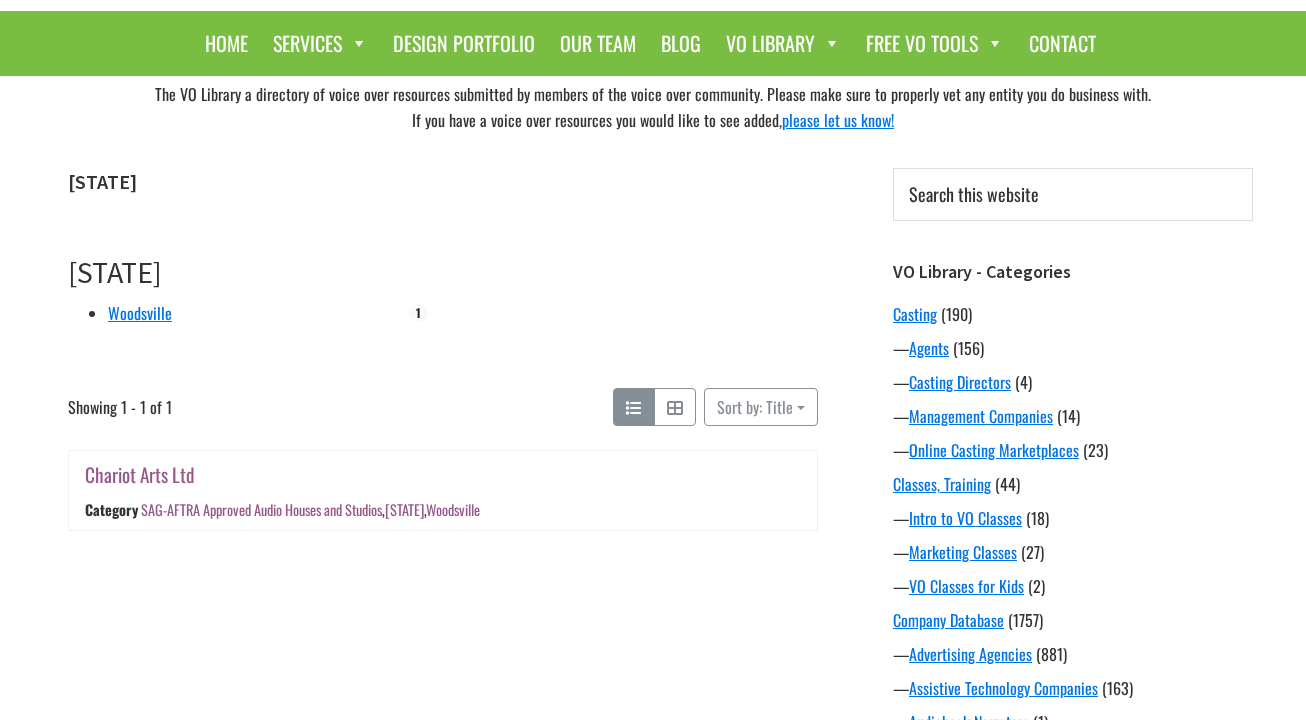 scroll, scrollTop: 100, scrollLeft: 0, axis: vertical 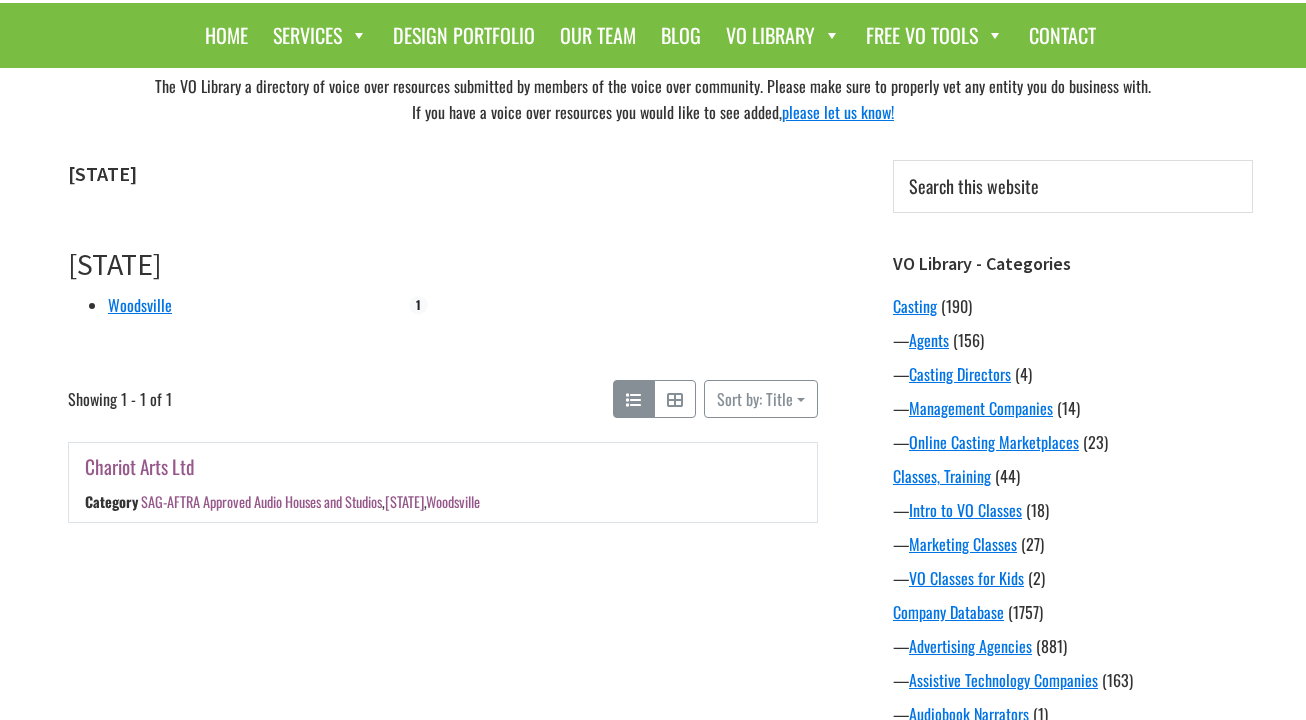 click on "Chariot Arts Ltd" at bounding box center (139, 466) 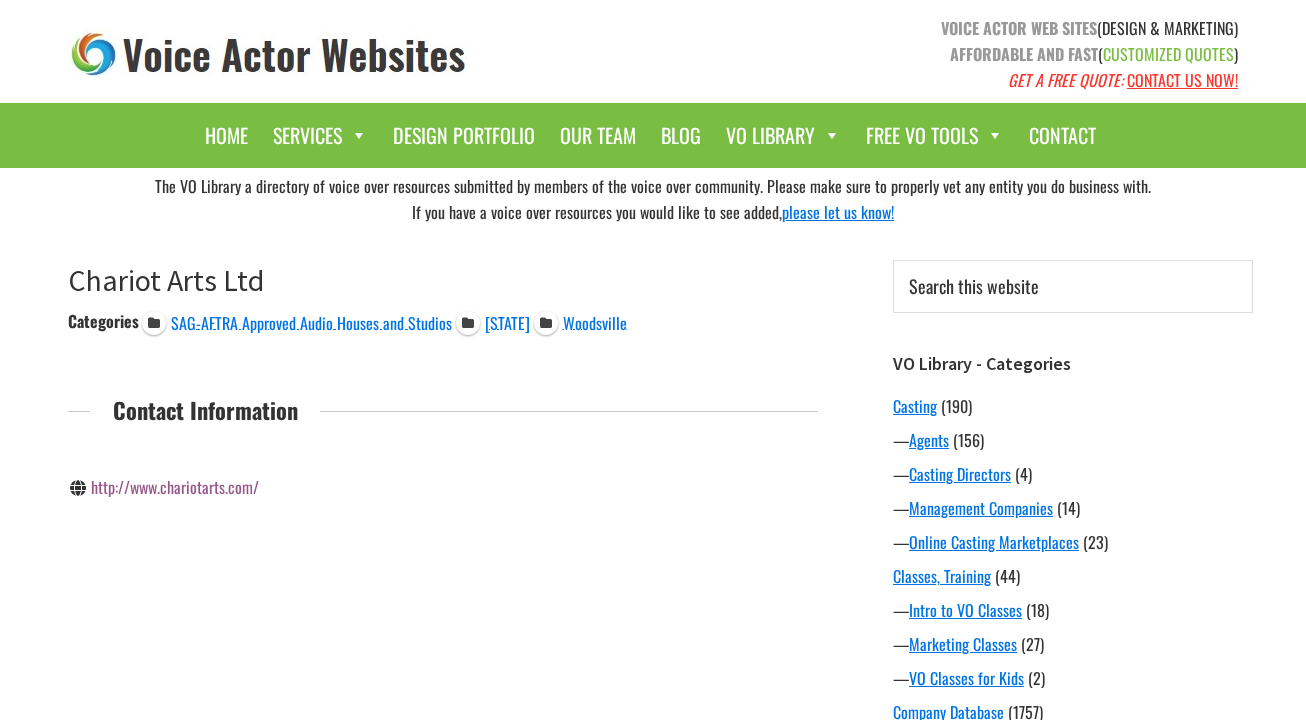 scroll, scrollTop: 0, scrollLeft: 0, axis: both 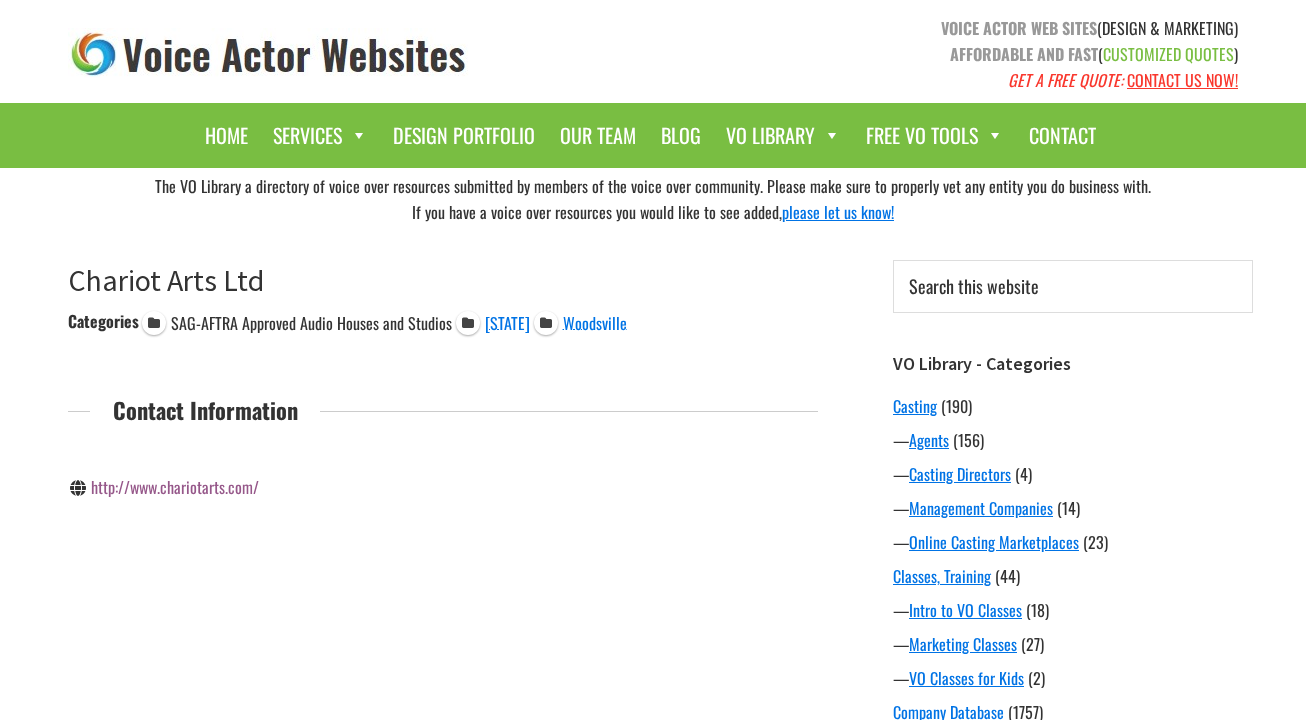 click on "SAG-AFTRA Approved Audio Houses and Studios" at bounding box center (311, 323) 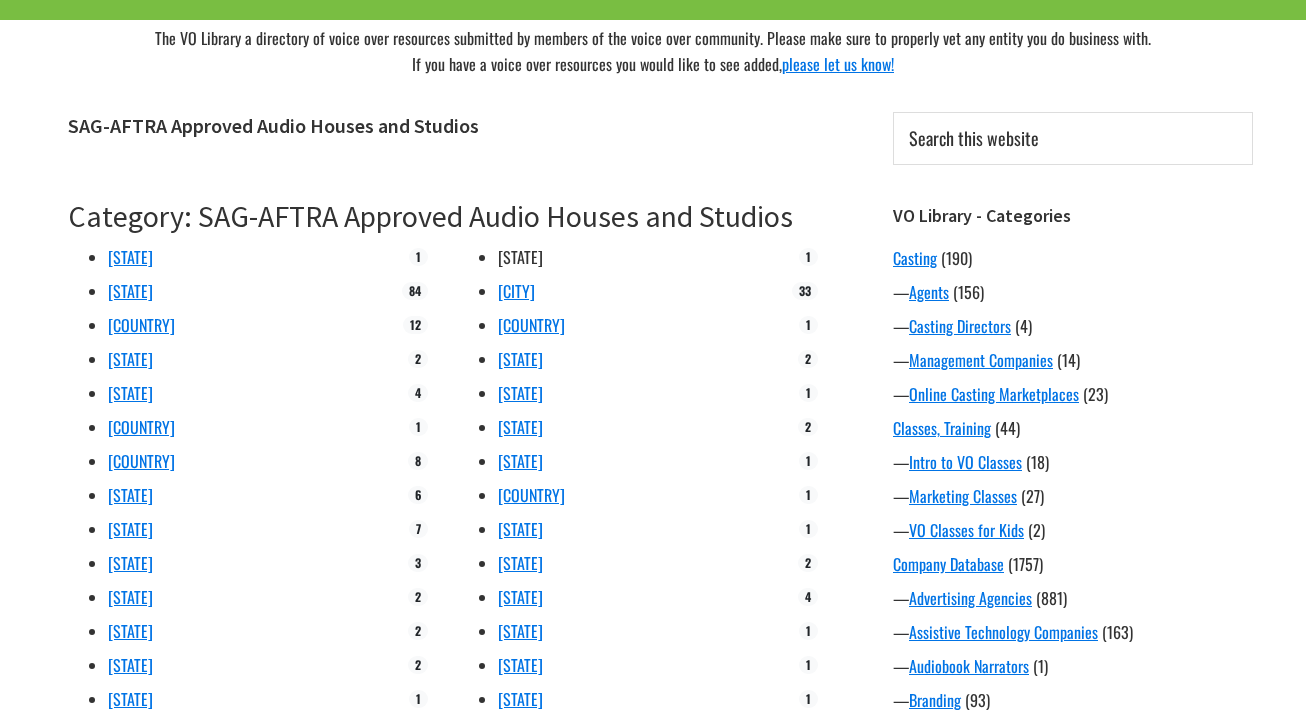 scroll, scrollTop: 253, scrollLeft: 0, axis: vertical 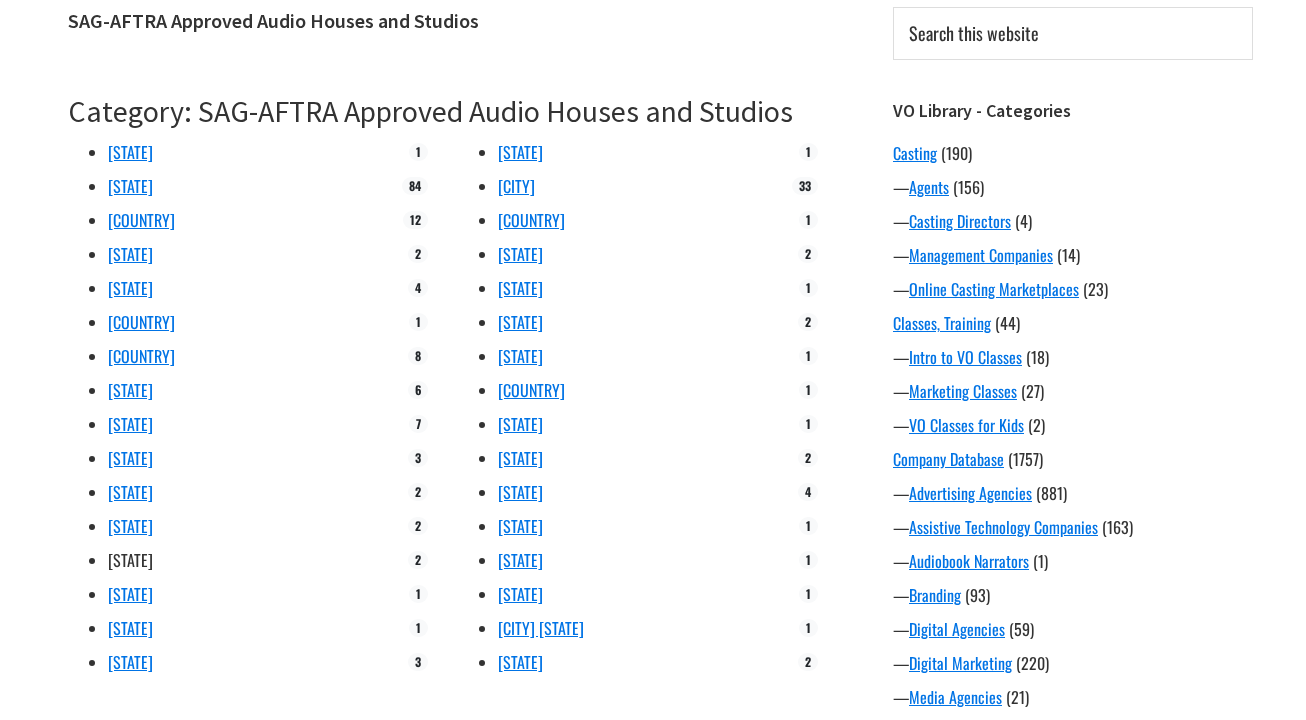 click on "[STATE]" at bounding box center [130, 560] 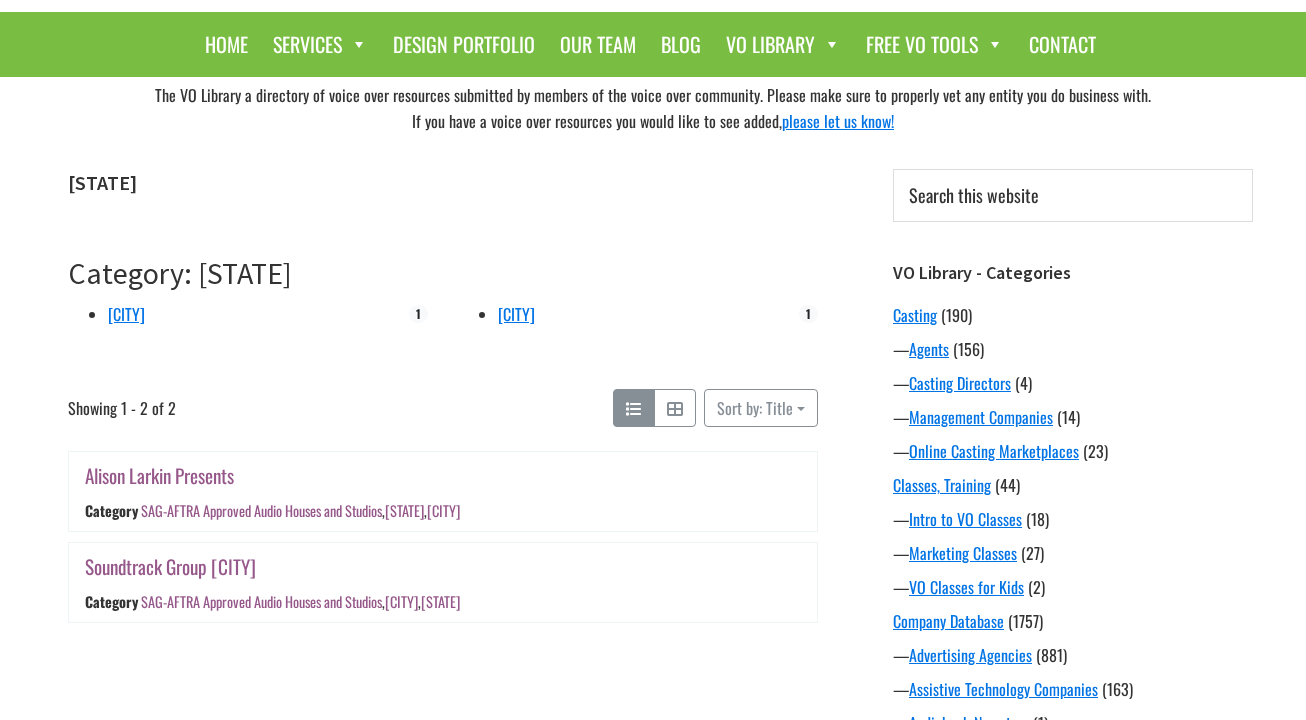 scroll, scrollTop: 109, scrollLeft: 0, axis: vertical 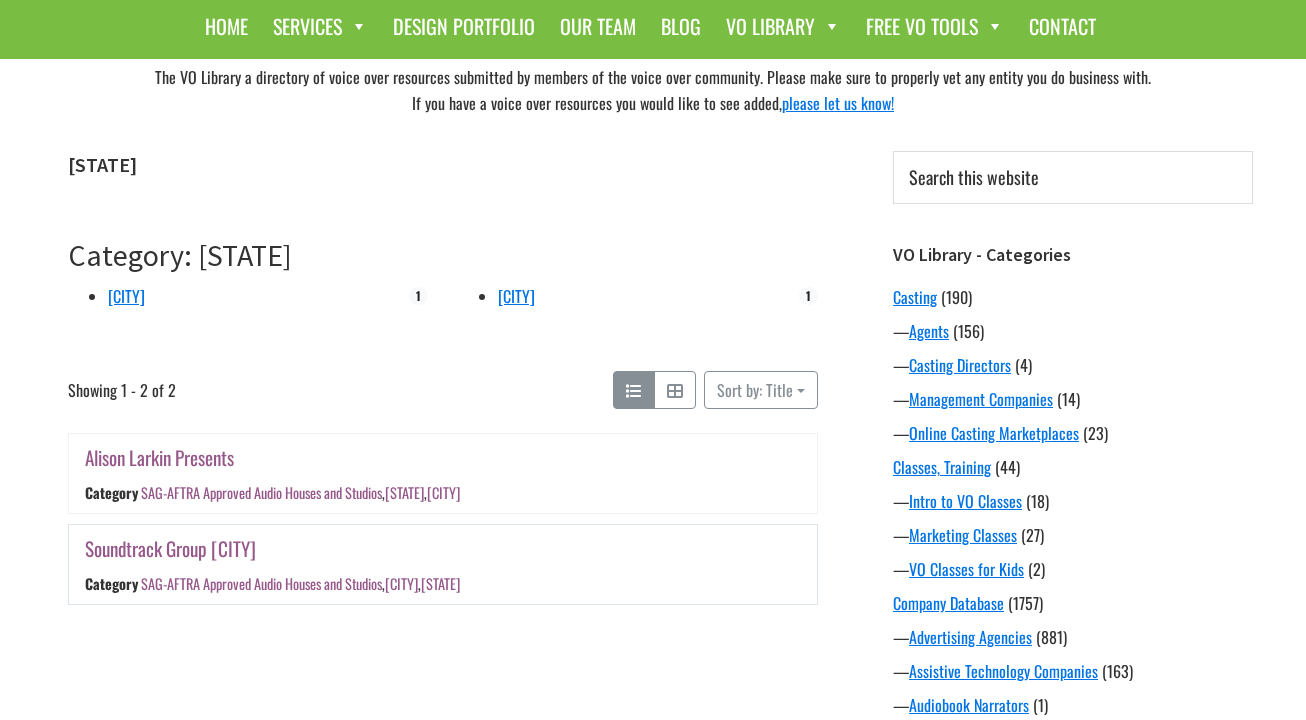 click on "Soundtrack Group [CITY]" at bounding box center (170, 548) 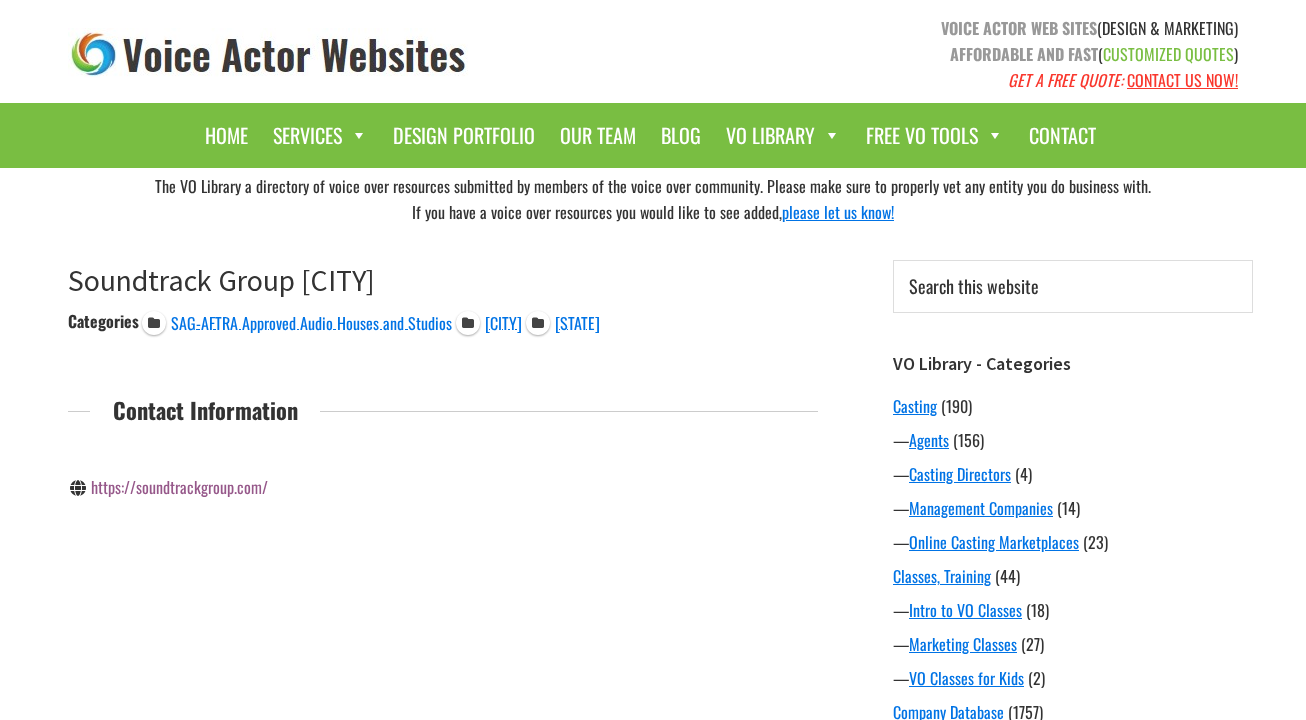 scroll, scrollTop: 0, scrollLeft: 0, axis: both 